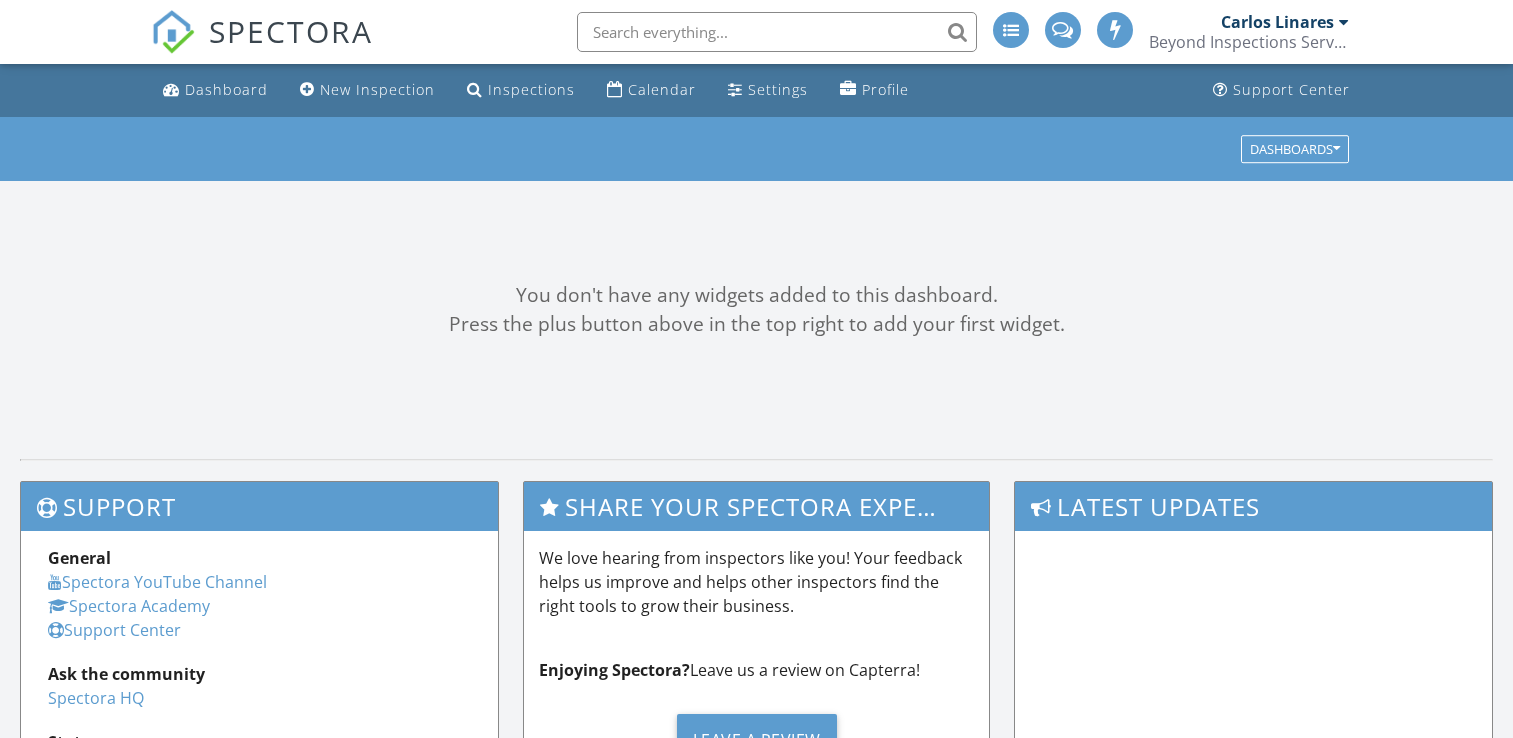 scroll, scrollTop: 0, scrollLeft: 0, axis: both 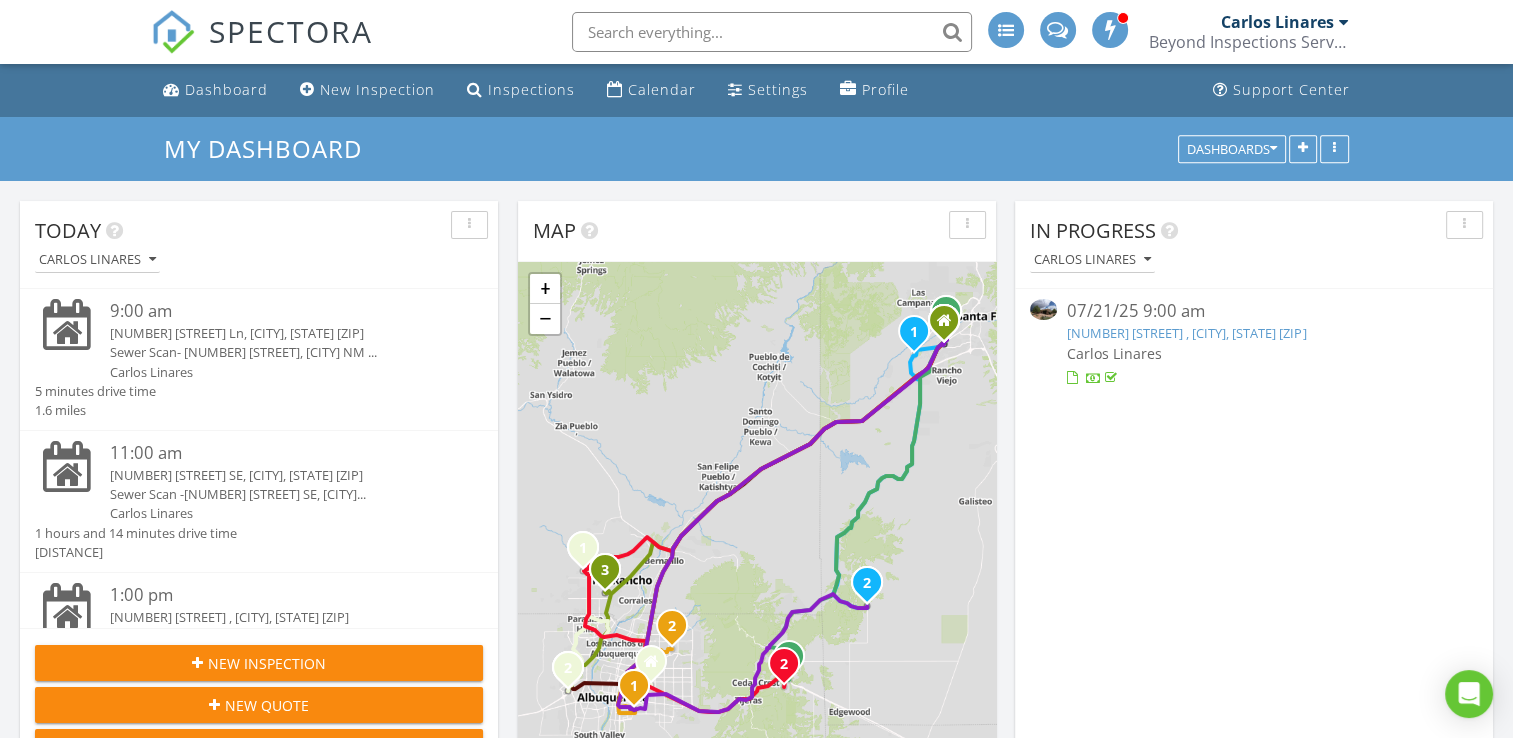 click on "905 Wellesley Dr SE, Albuquerque, NM 87106" at bounding box center (278, 475) 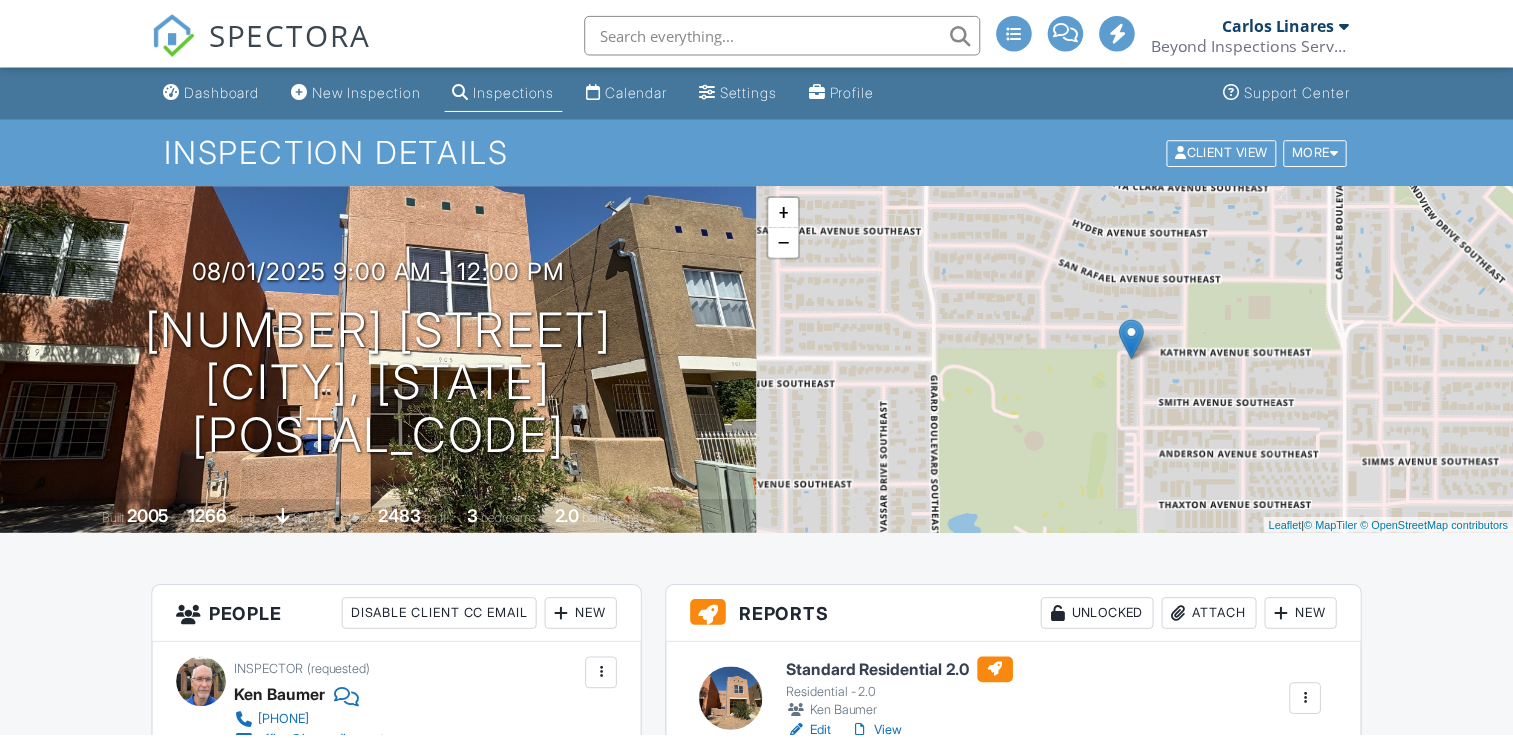 scroll, scrollTop: 500, scrollLeft: 0, axis: vertical 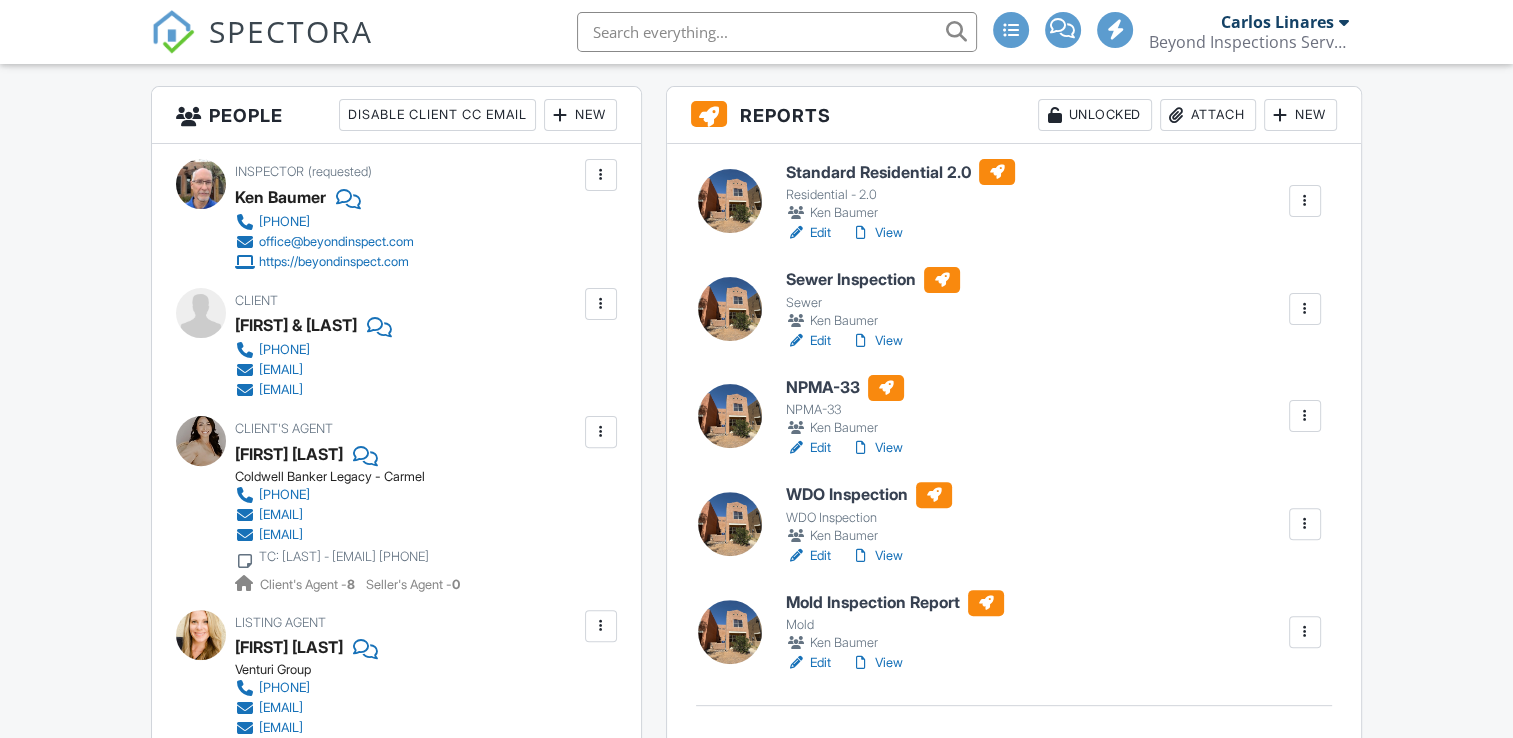 click at bounding box center [1305, 309] 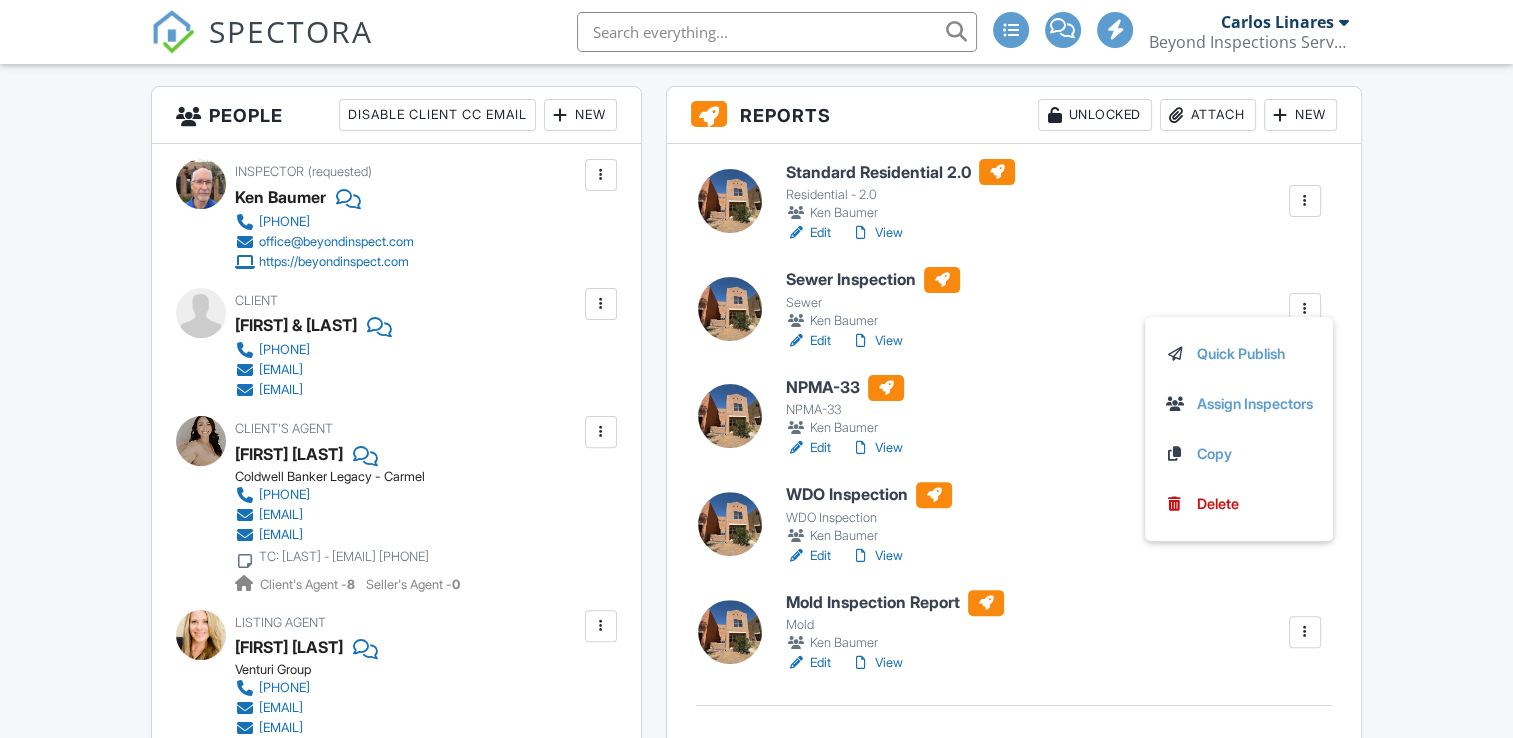 scroll, scrollTop: 0, scrollLeft: 0, axis: both 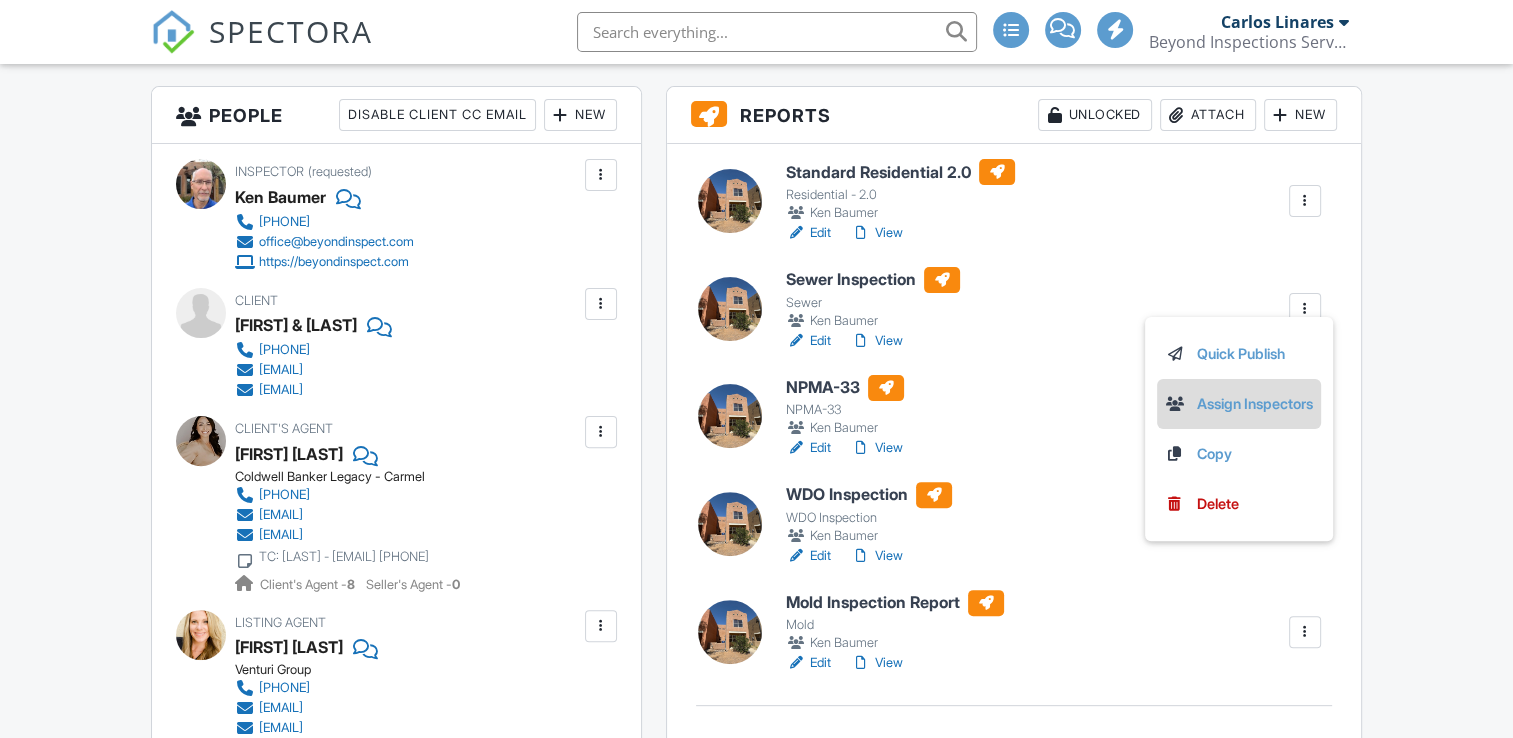 click on "Assign Inspectors" at bounding box center (1239, 404) 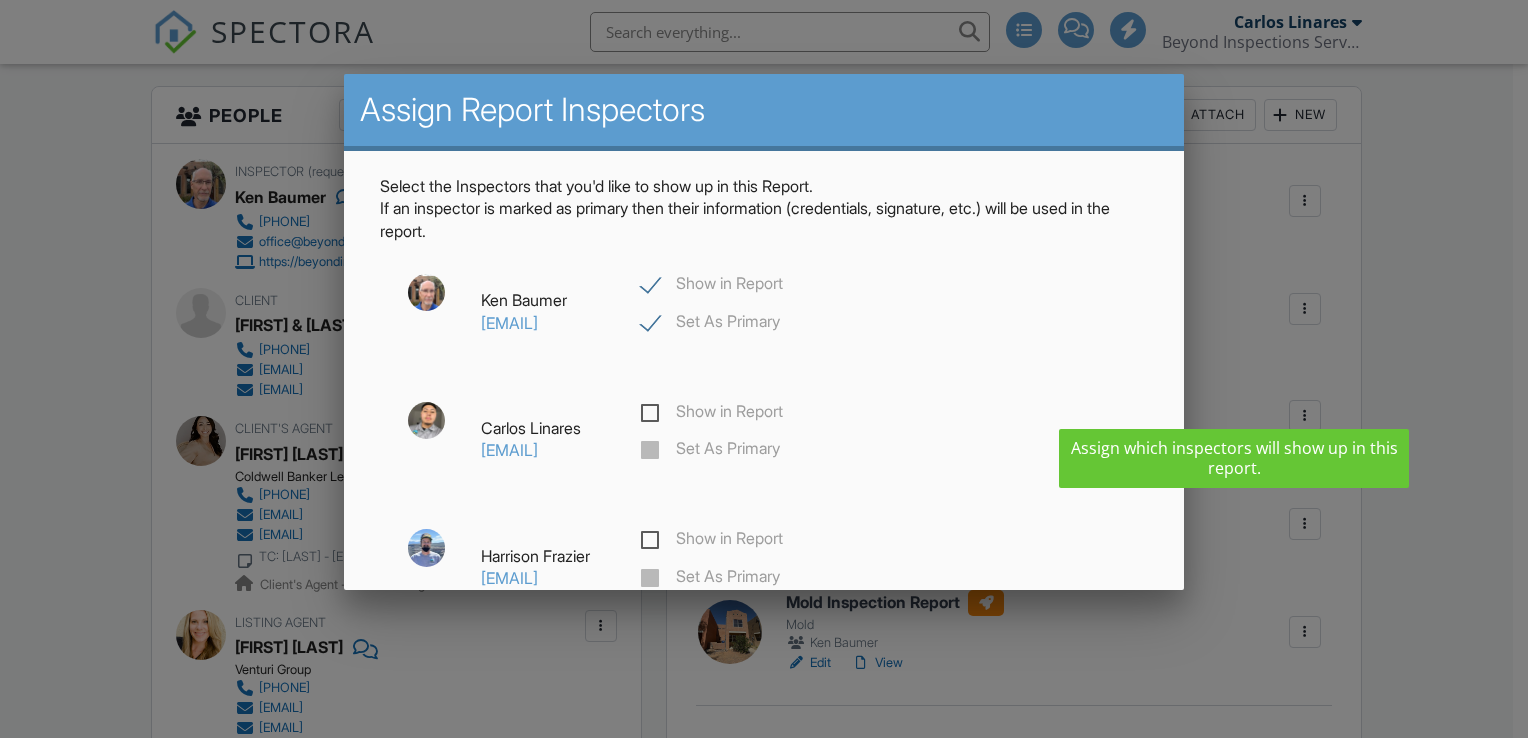 click on "Show in Report" at bounding box center [712, 414] 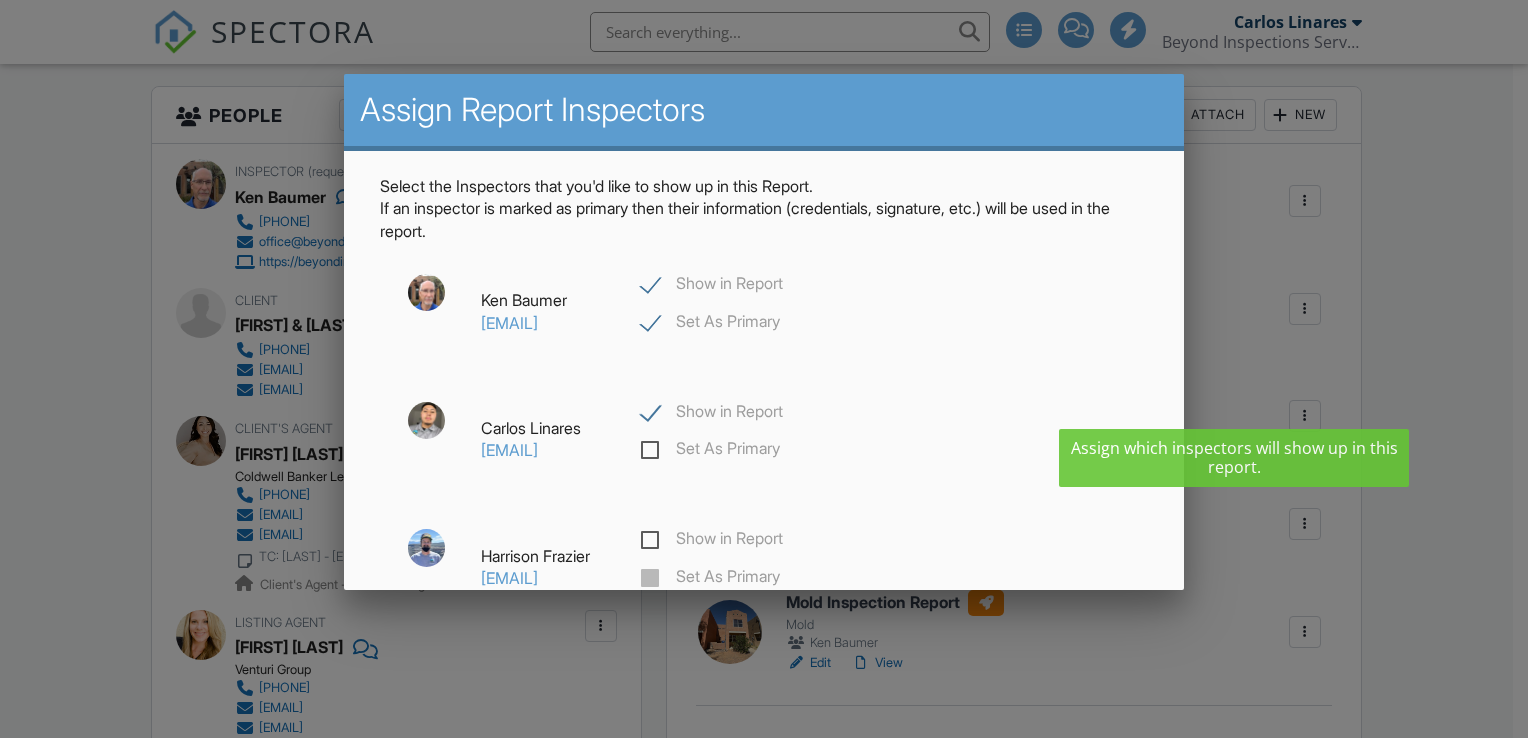 checkbox on "true" 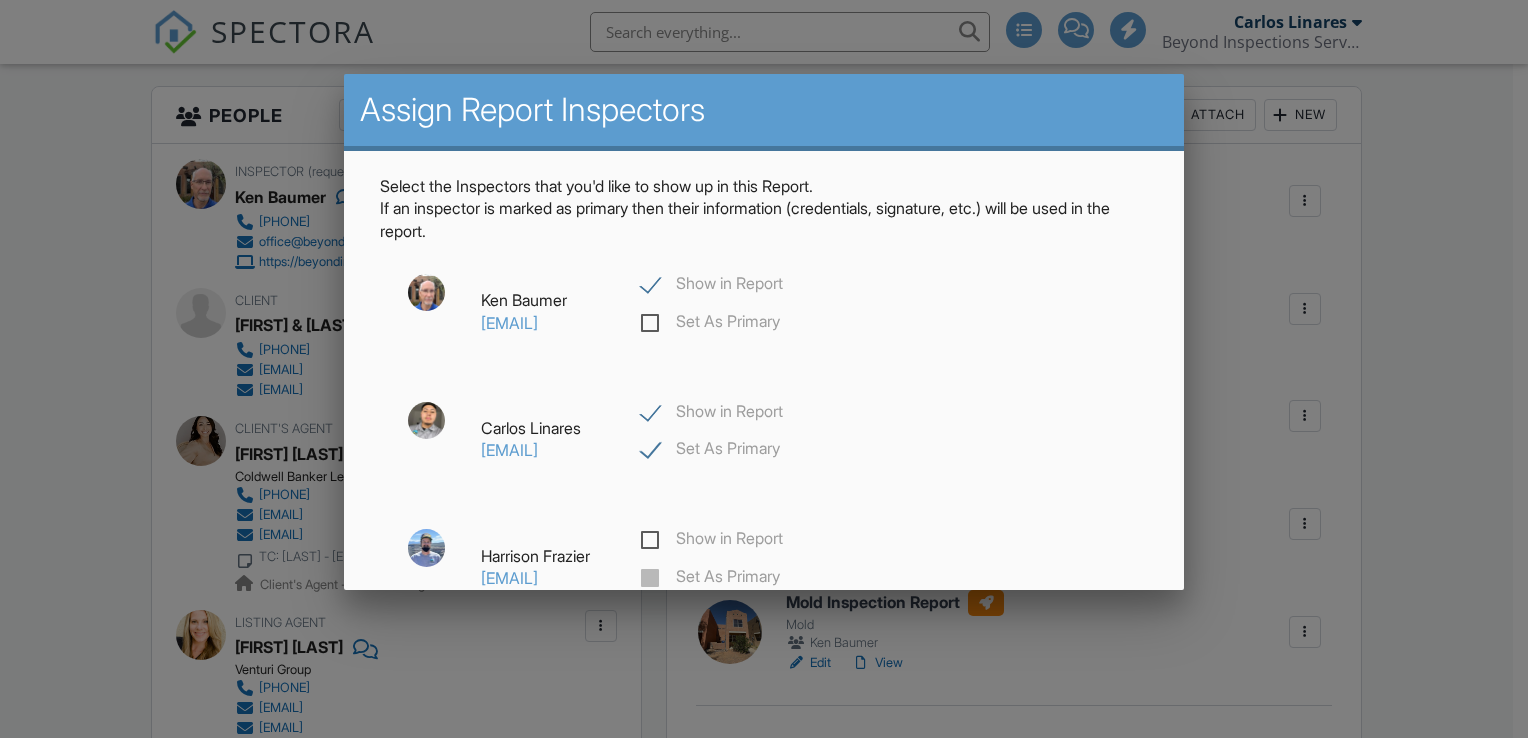 checkbox on "false" 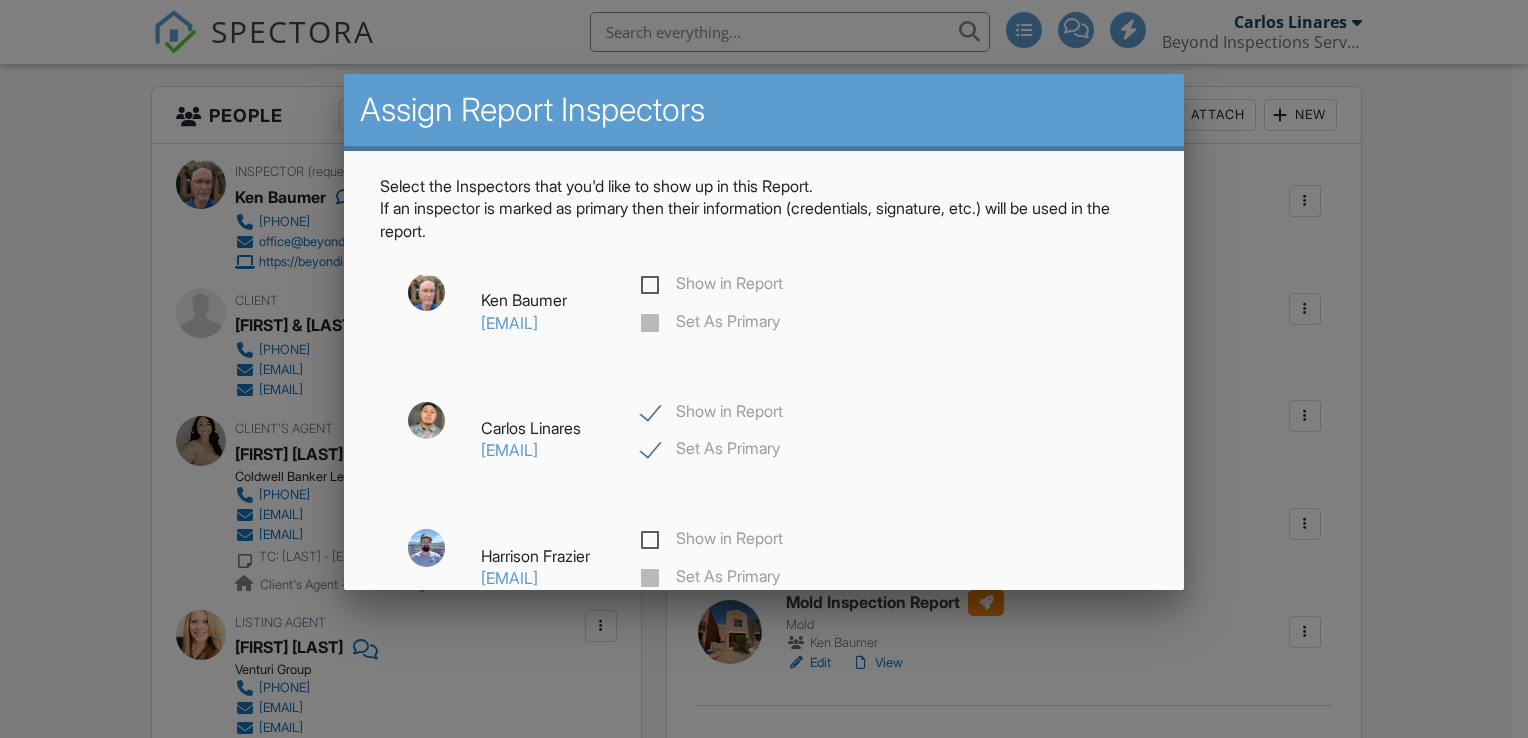 checkbox on "false" 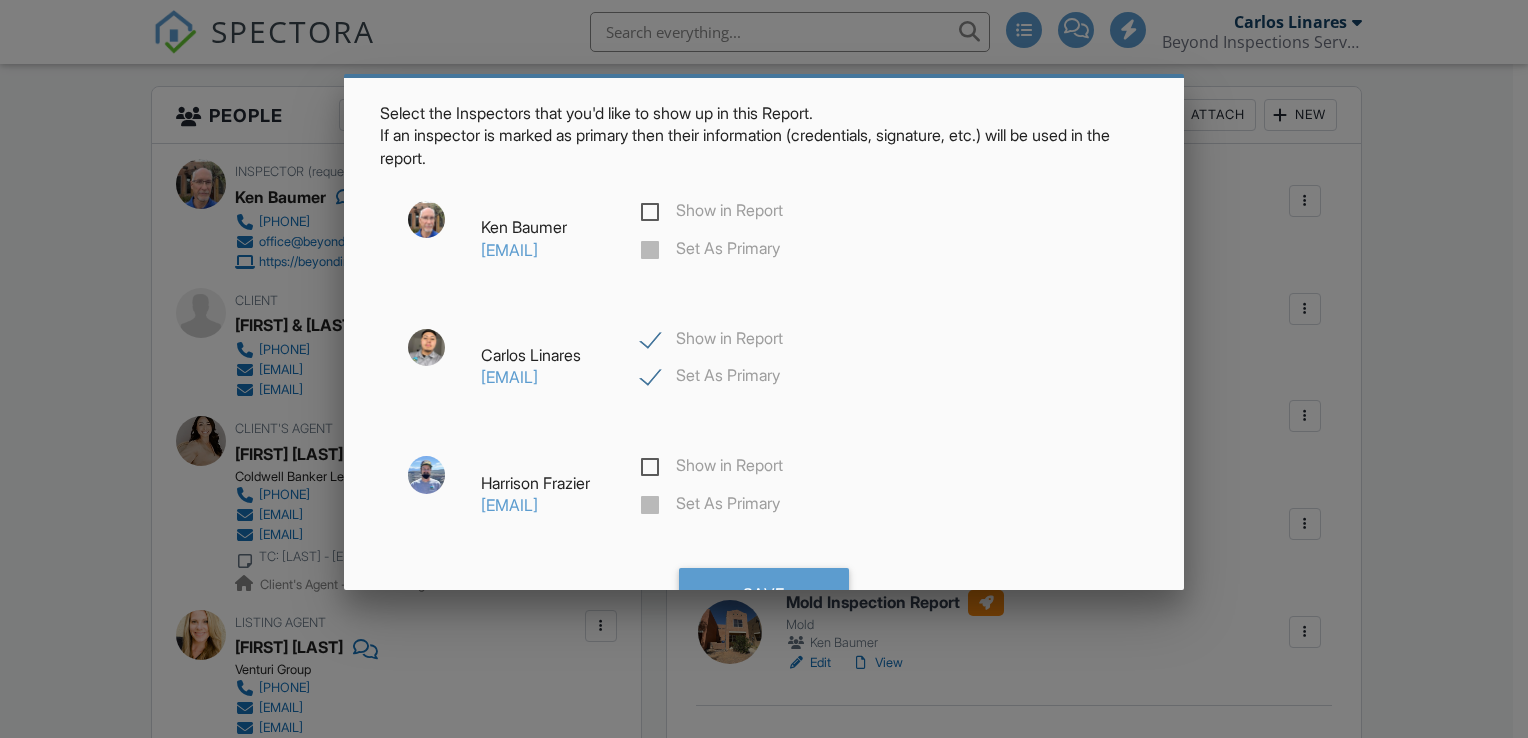 scroll, scrollTop: 163, scrollLeft: 0, axis: vertical 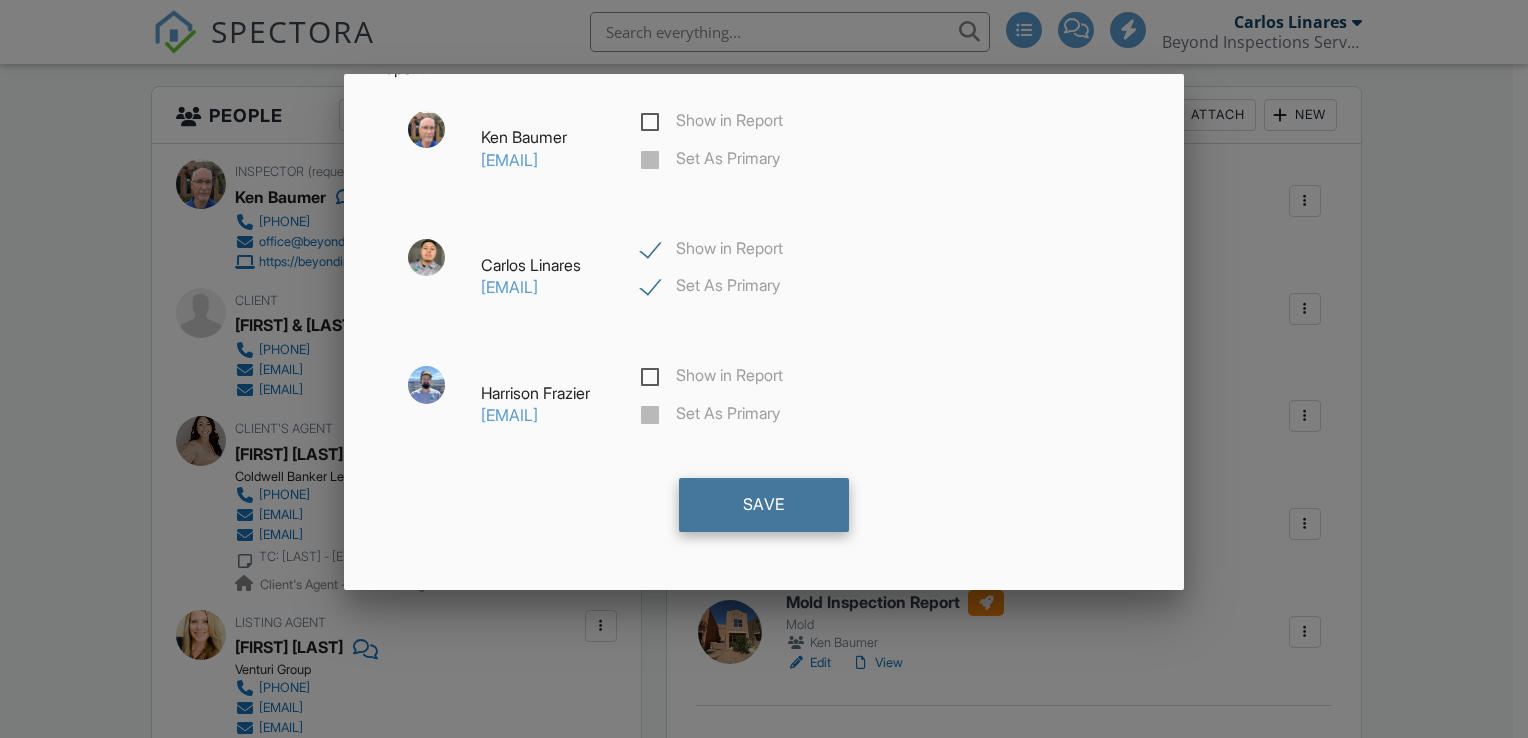 click on "Save" at bounding box center [764, 505] 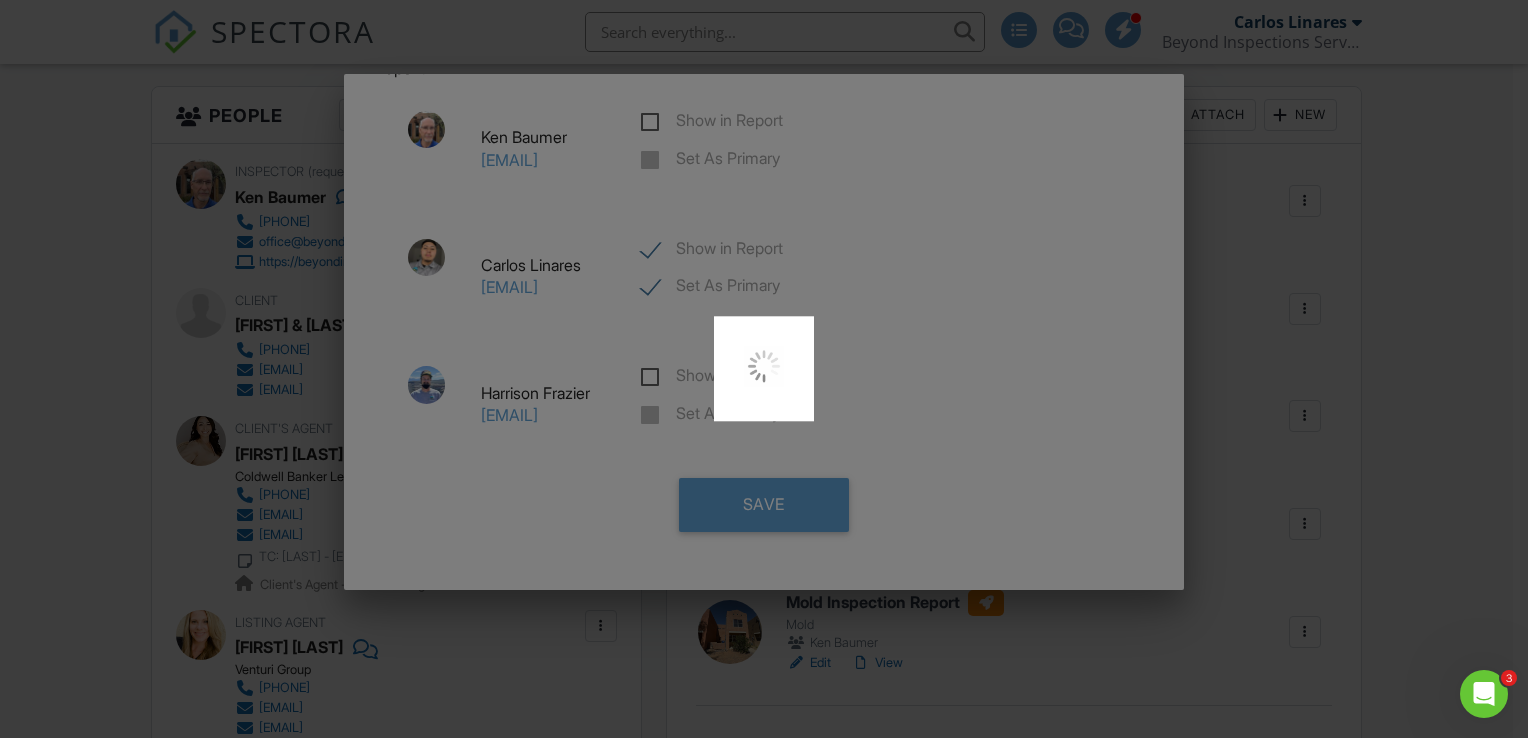 scroll, scrollTop: 0, scrollLeft: 0, axis: both 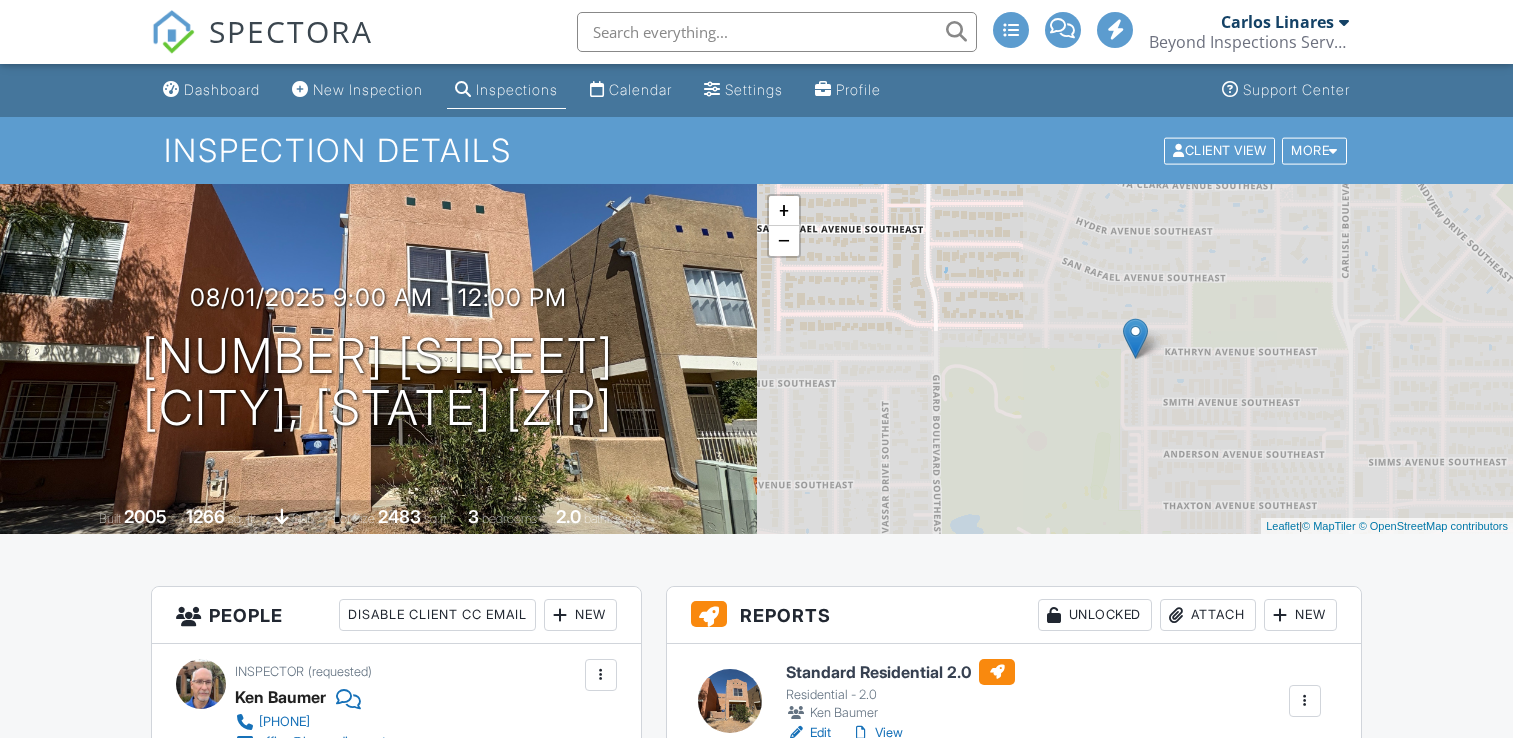 click on "Edit" at bounding box center [808, 841] 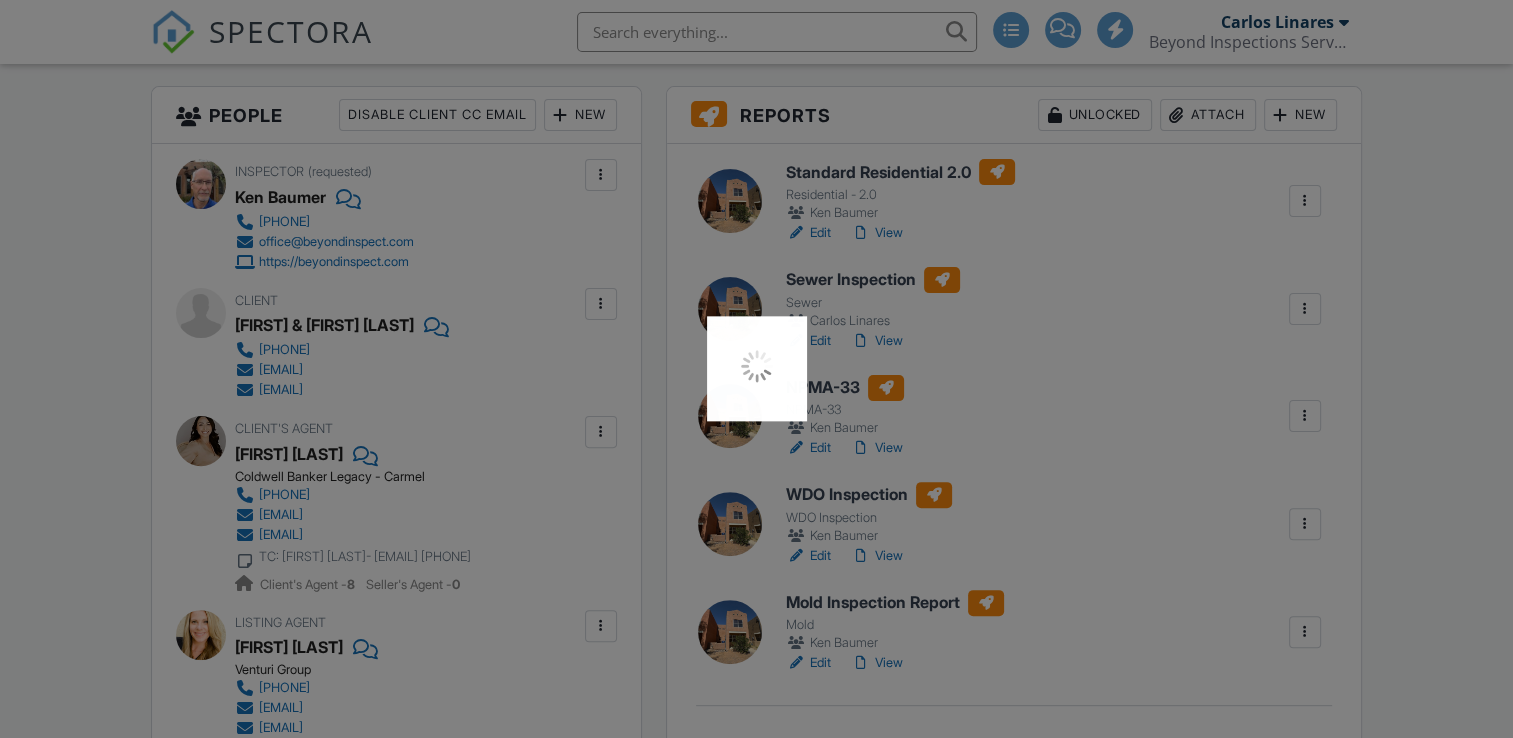 scroll, scrollTop: 500, scrollLeft: 0, axis: vertical 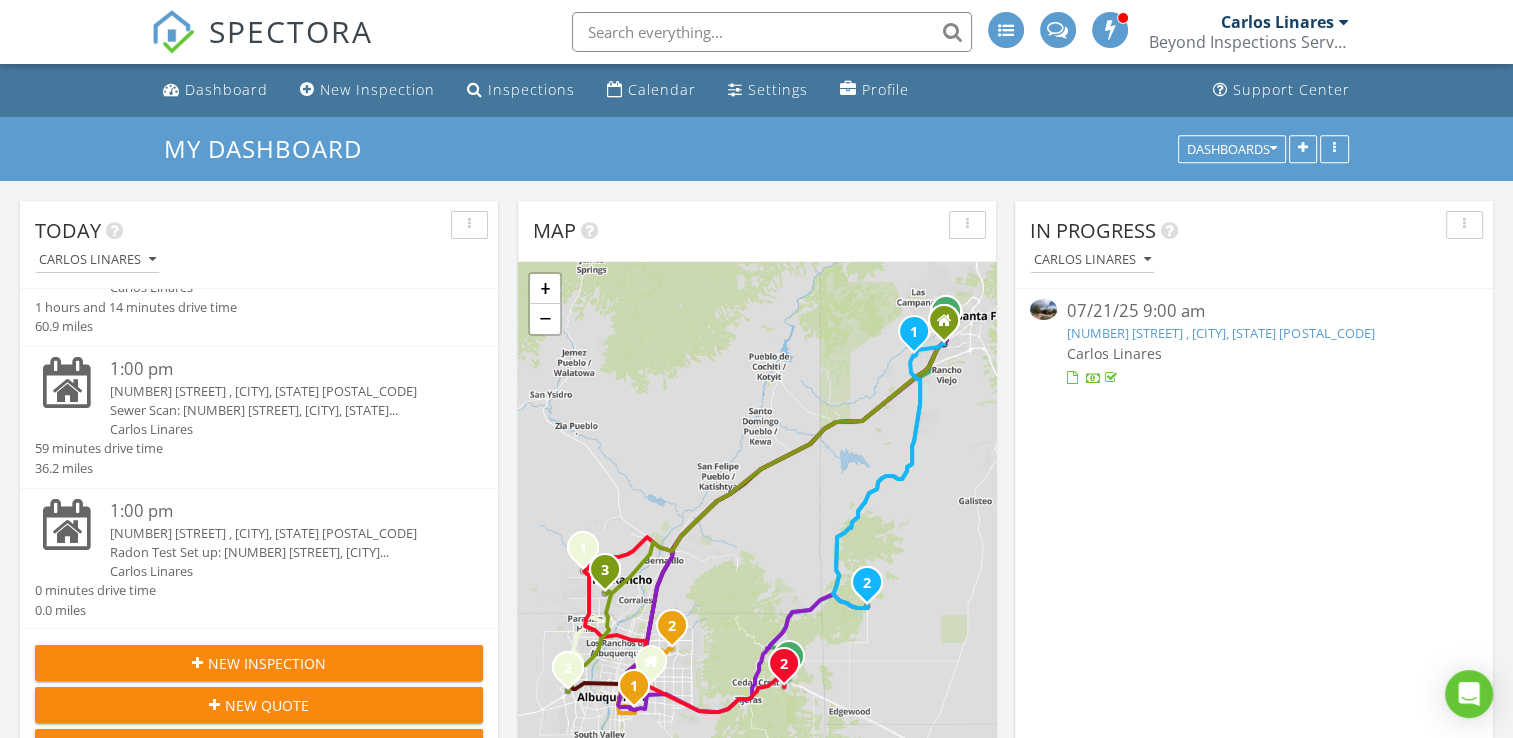 click on "1 Dinosaur Rd , Stanley, NM 87056" at bounding box center (278, 533) 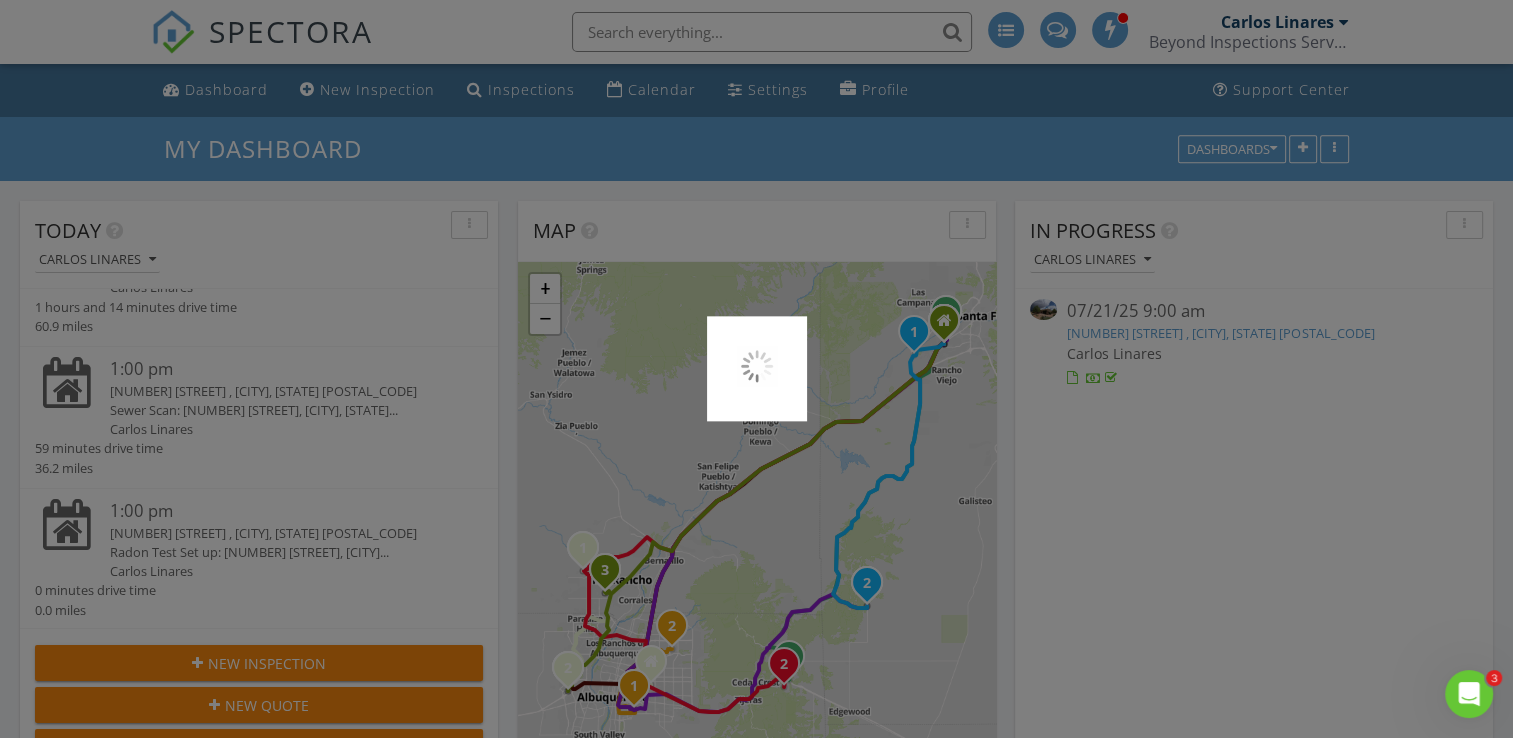 scroll, scrollTop: 0, scrollLeft: 0, axis: both 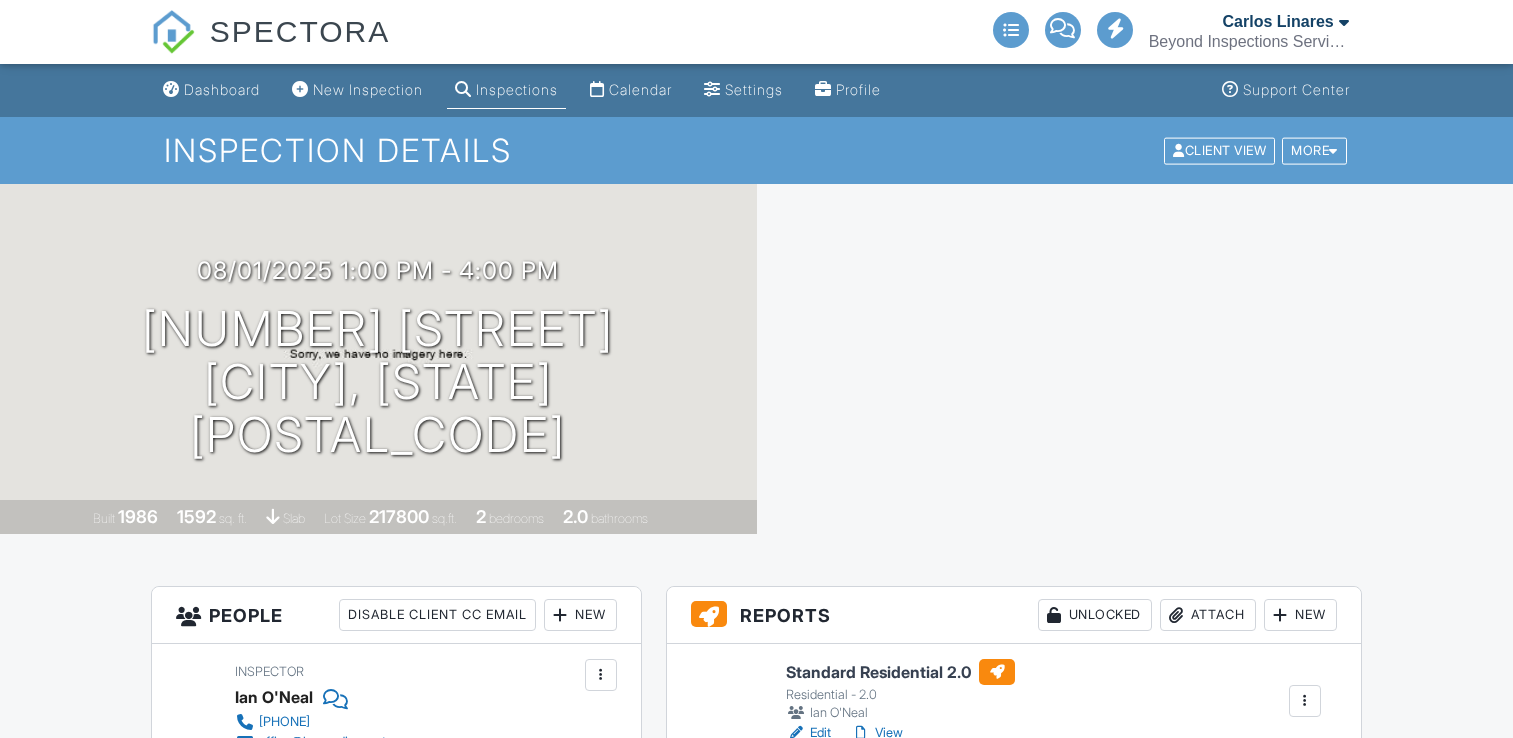click at bounding box center [1305, 809] 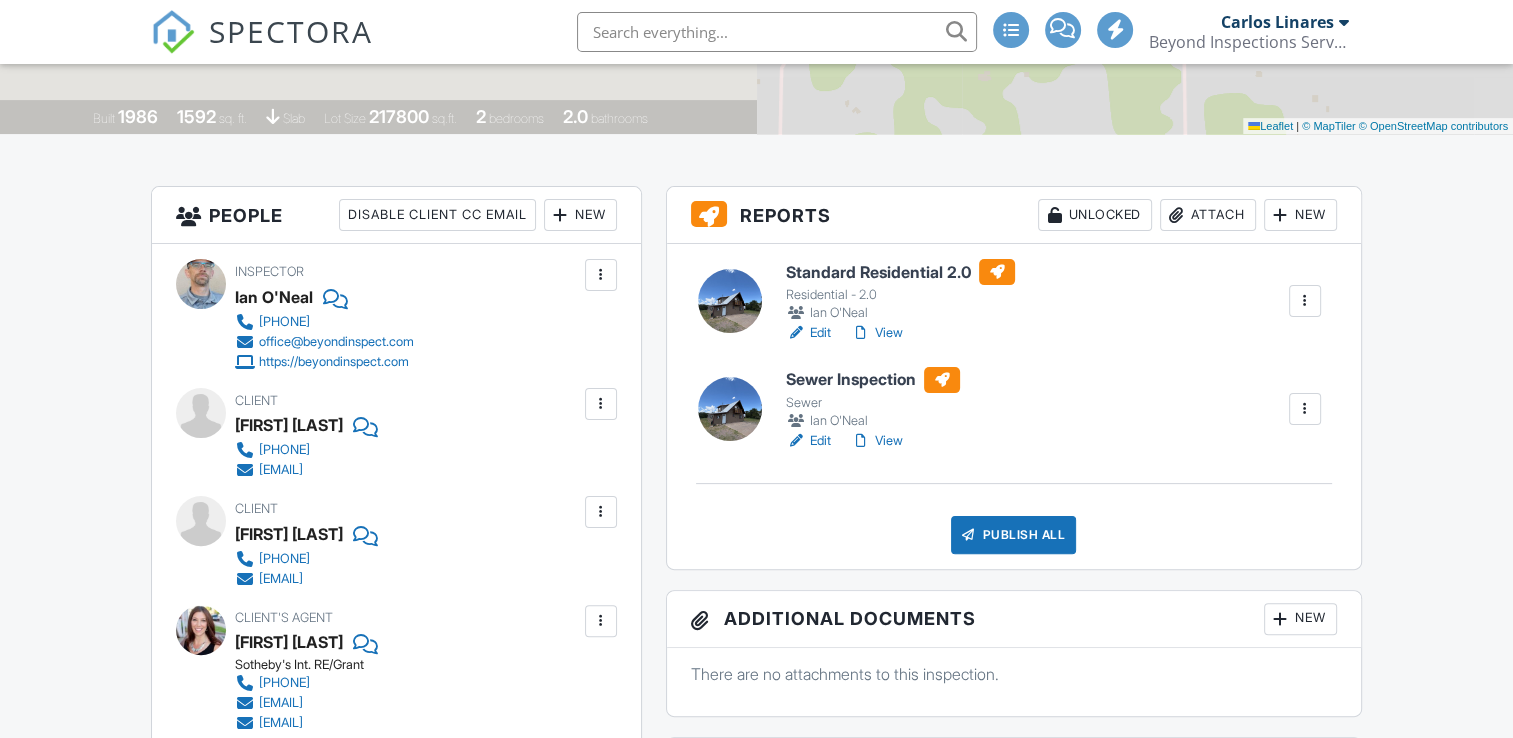 scroll, scrollTop: 400, scrollLeft: 0, axis: vertical 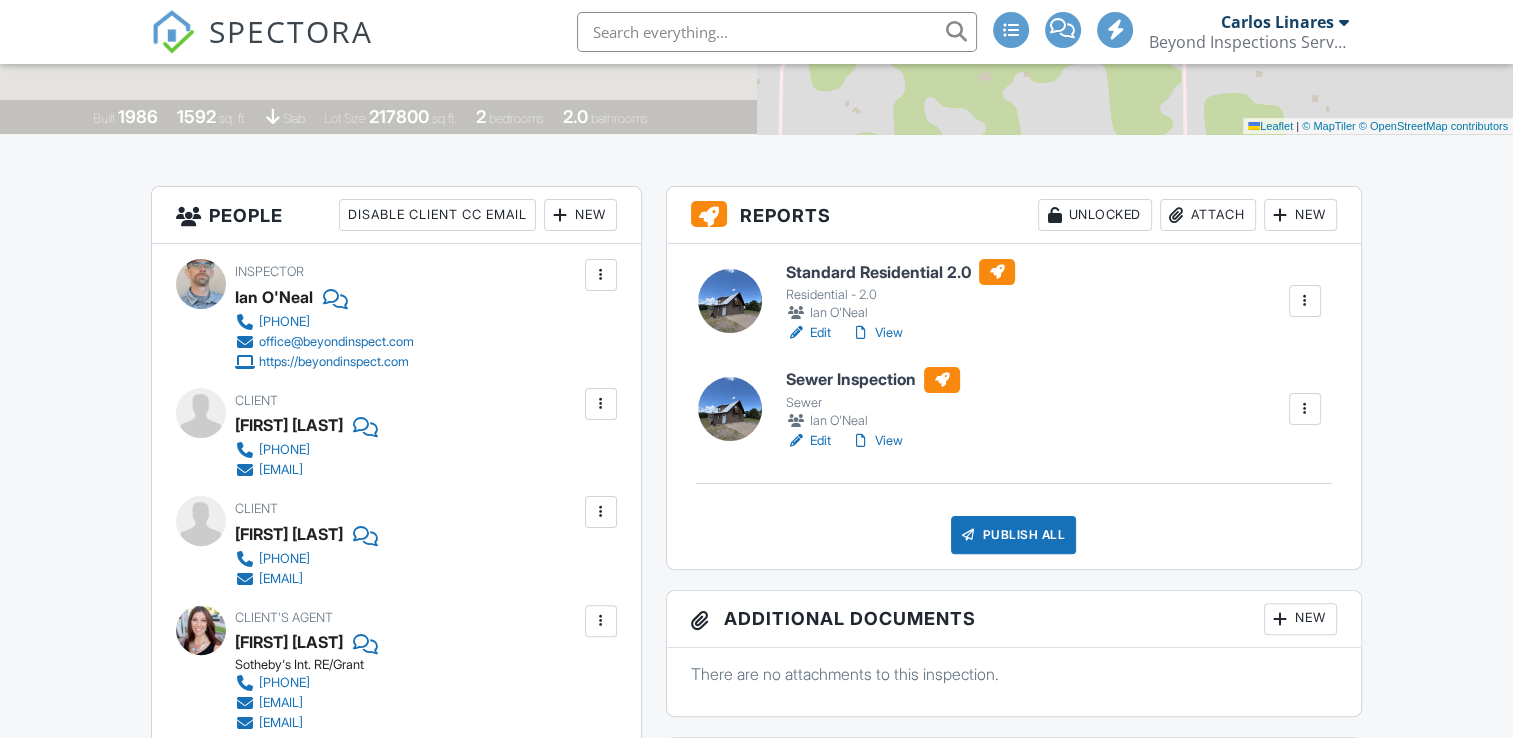 click at bounding box center [1305, 409] 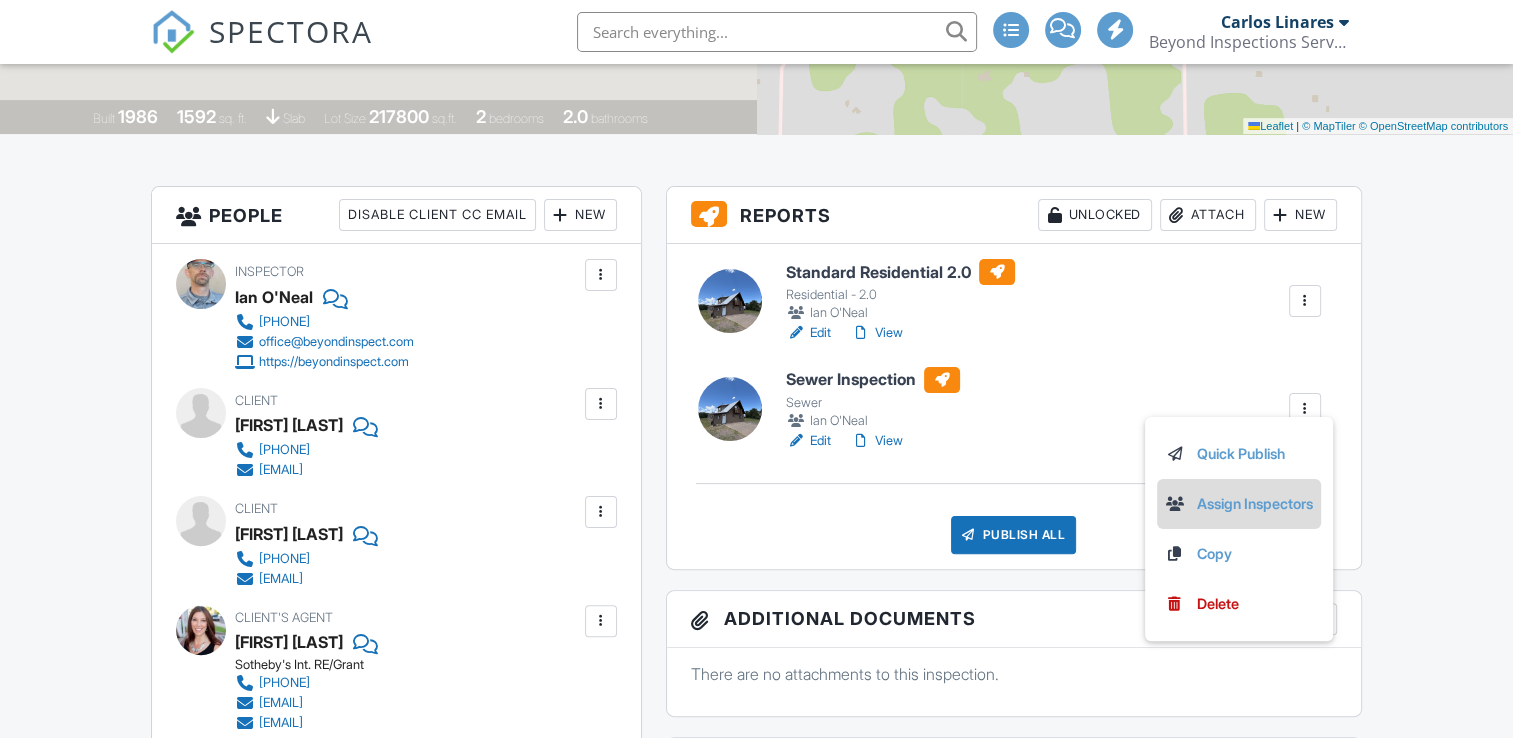 click on "Assign Inspectors" at bounding box center (1239, 504) 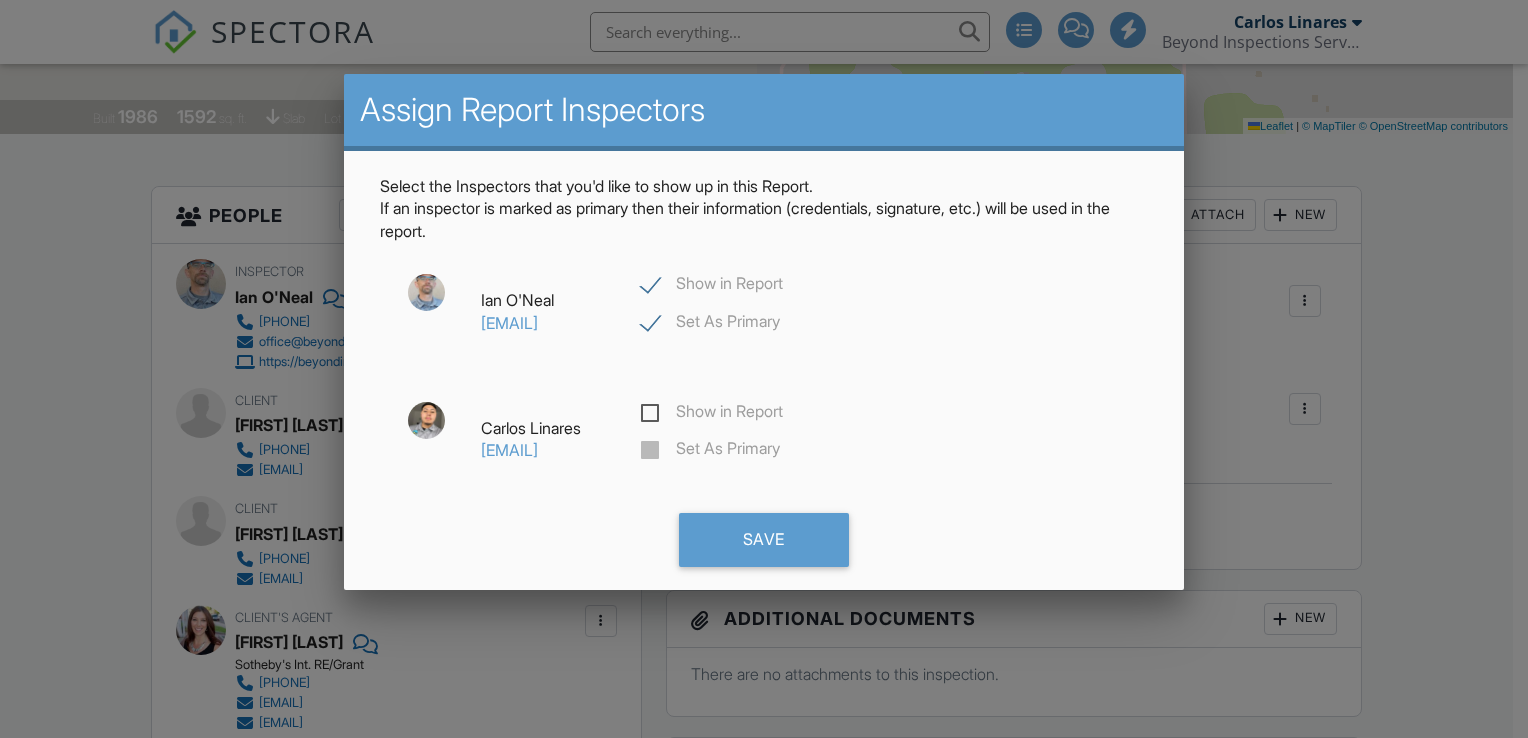 click on "Show in Report" at bounding box center (712, 414) 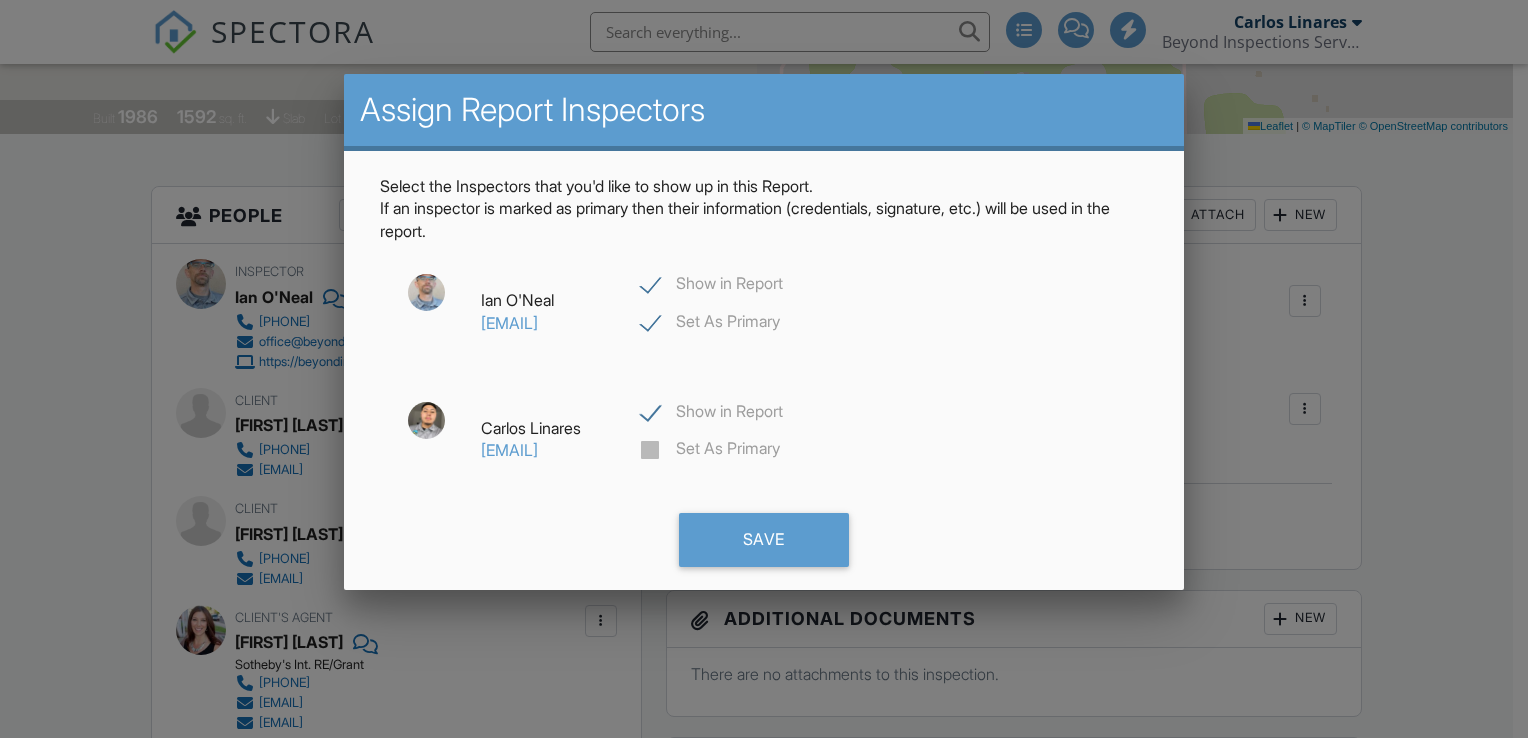 checkbox on "true" 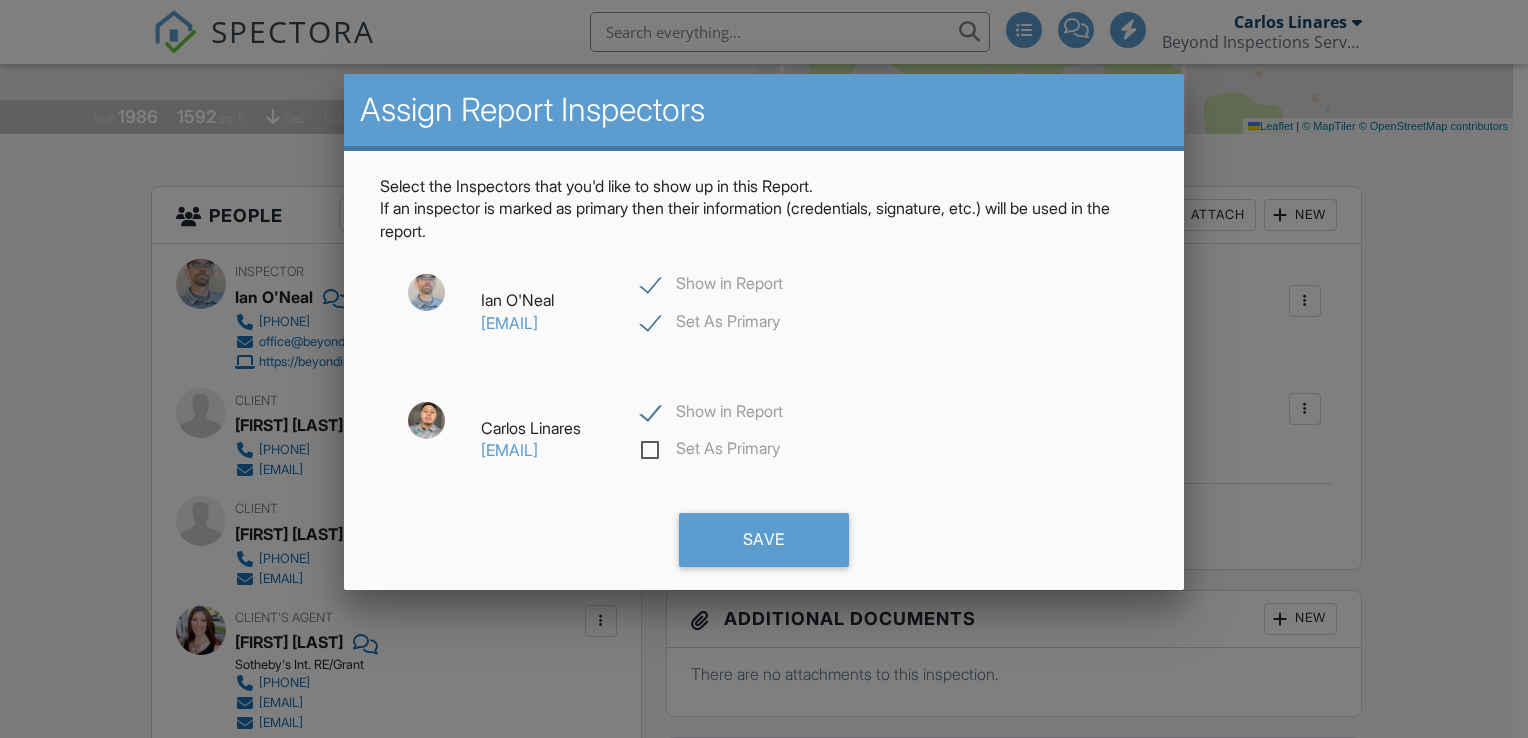 click on "Set As Primary" at bounding box center [710, 451] 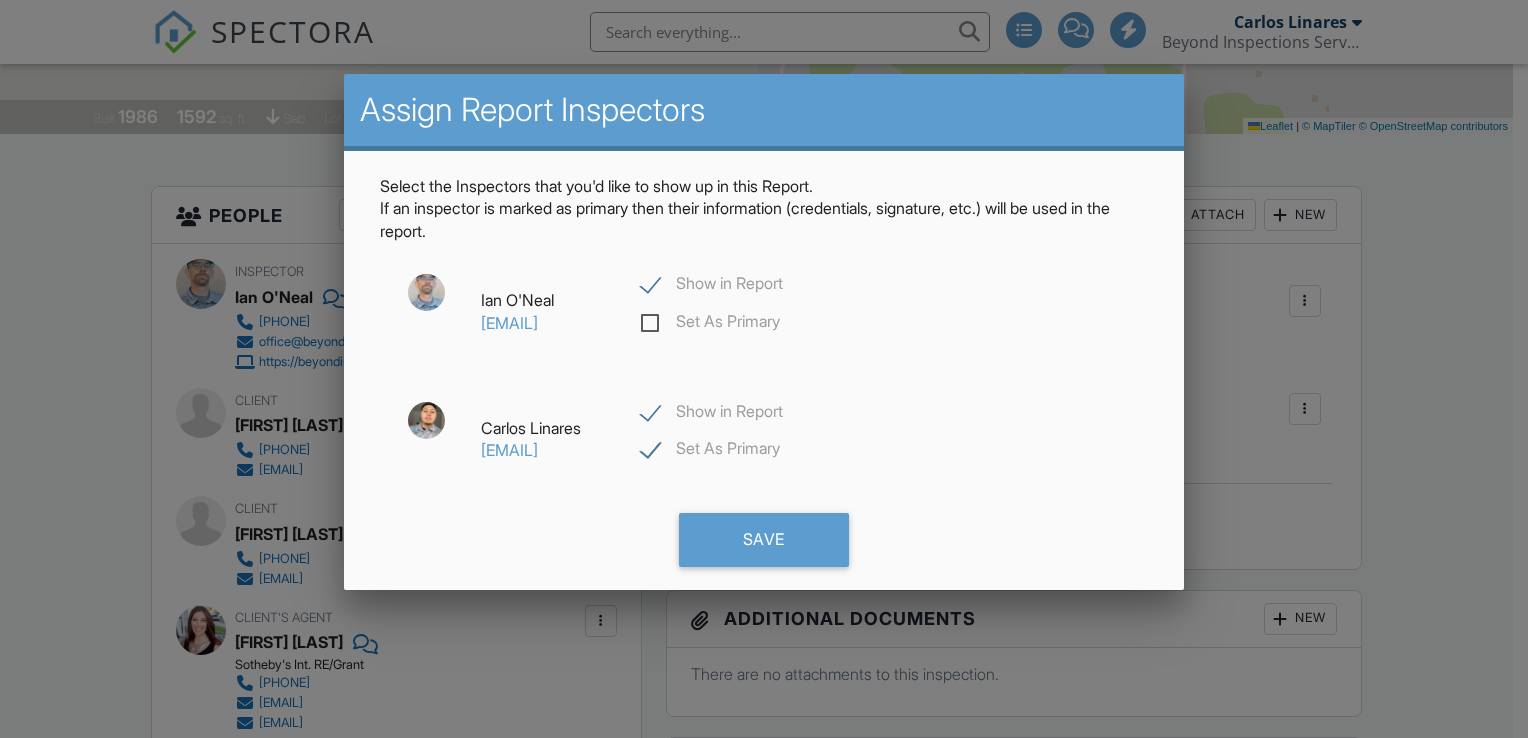 checkbox on "false" 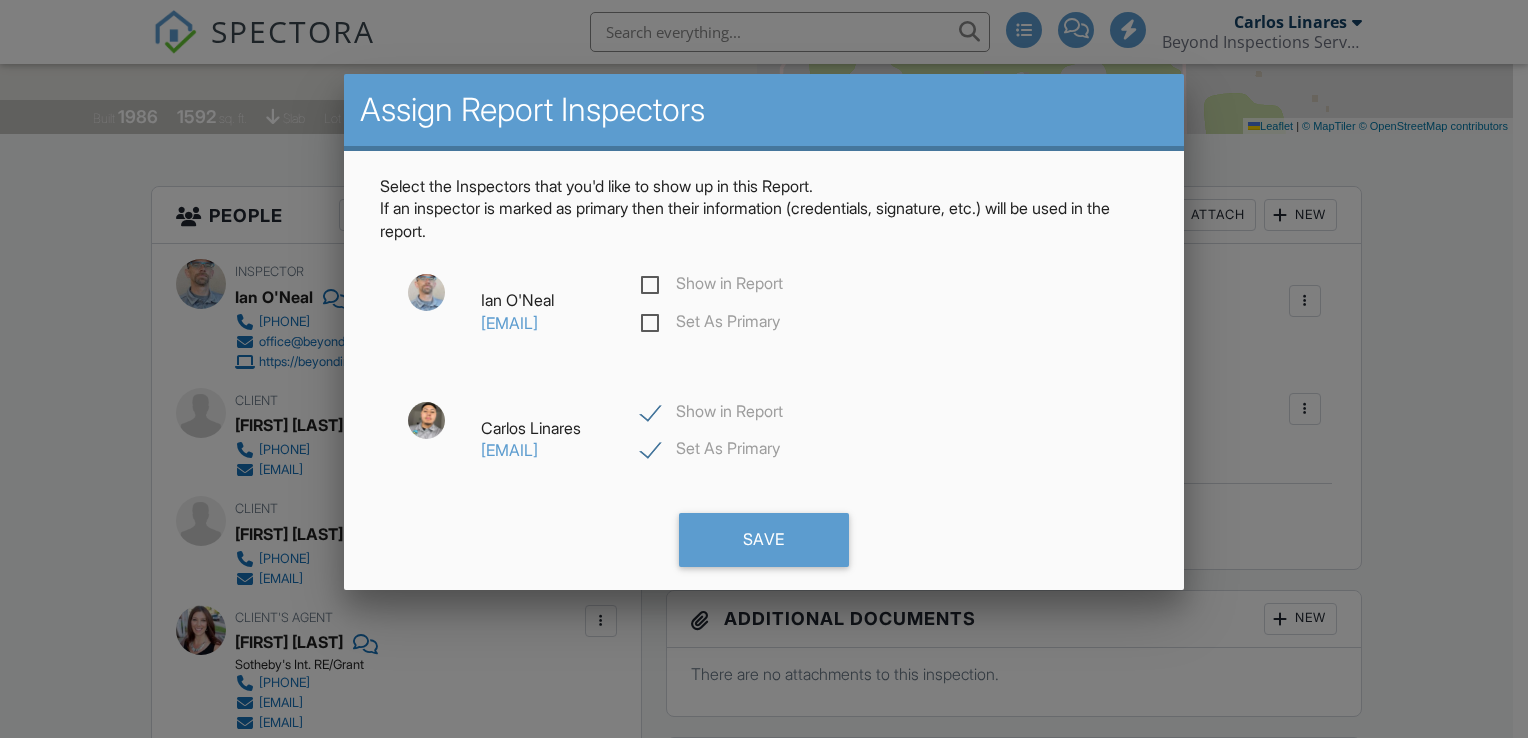 checkbox on "false" 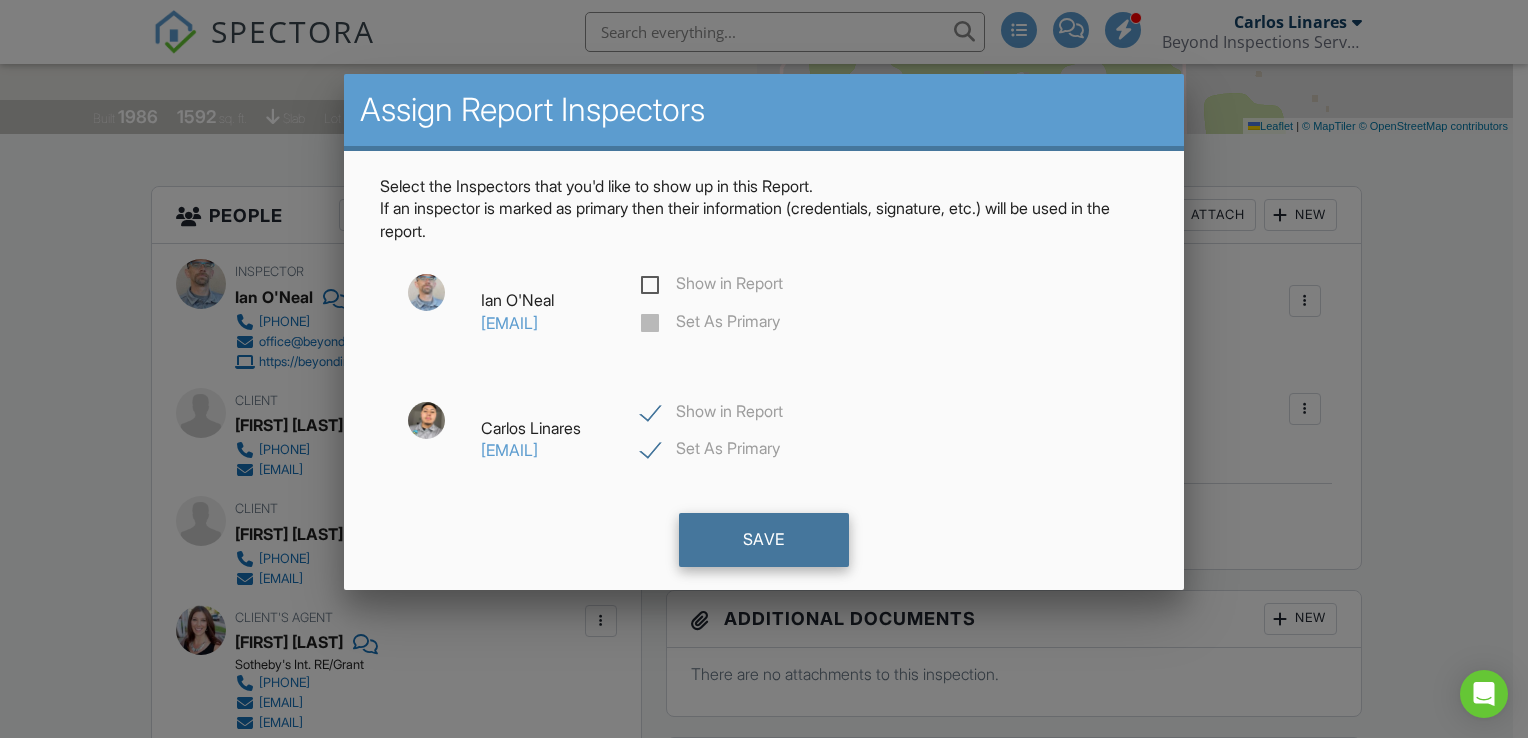 click on "Save" at bounding box center (764, 540) 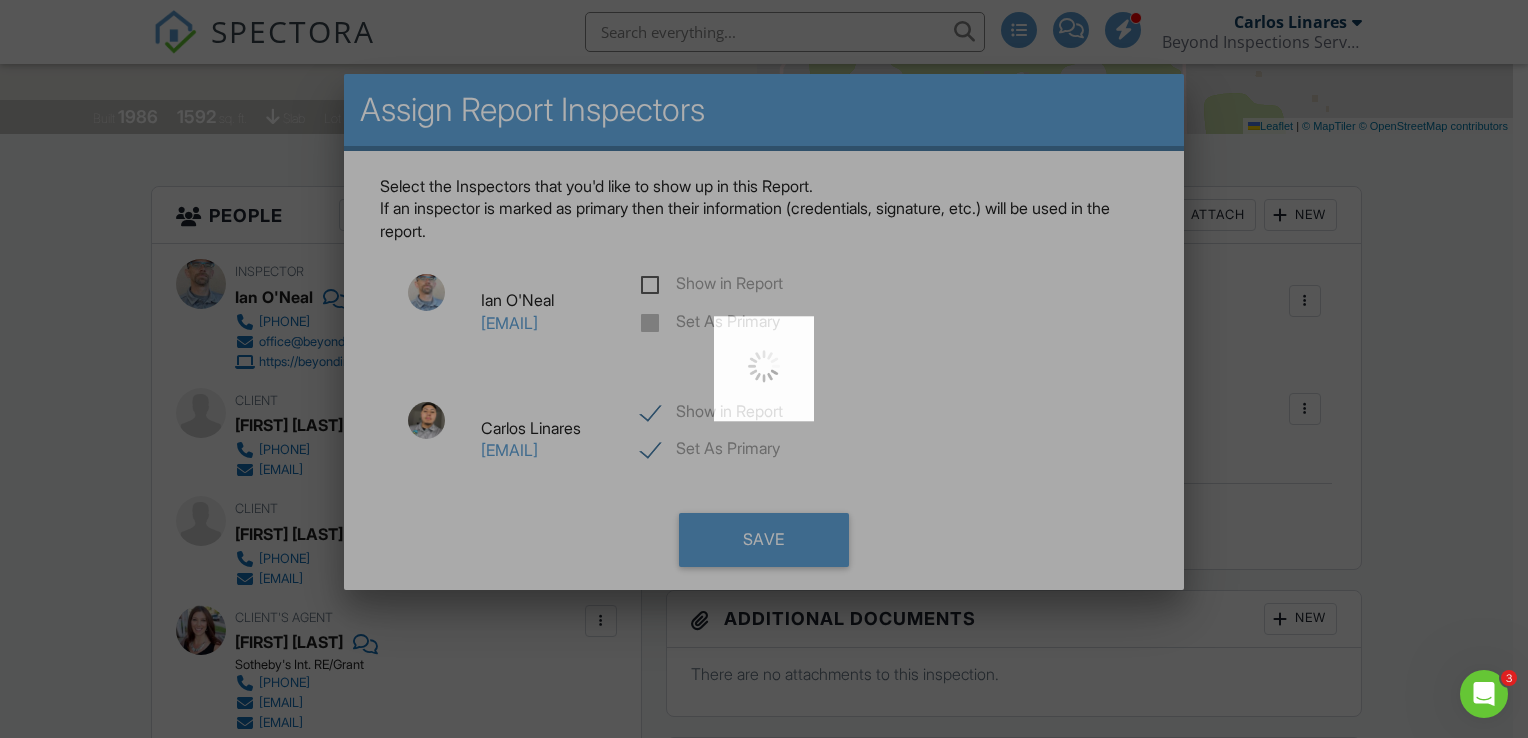 scroll, scrollTop: 0, scrollLeft: 0, axis: both 